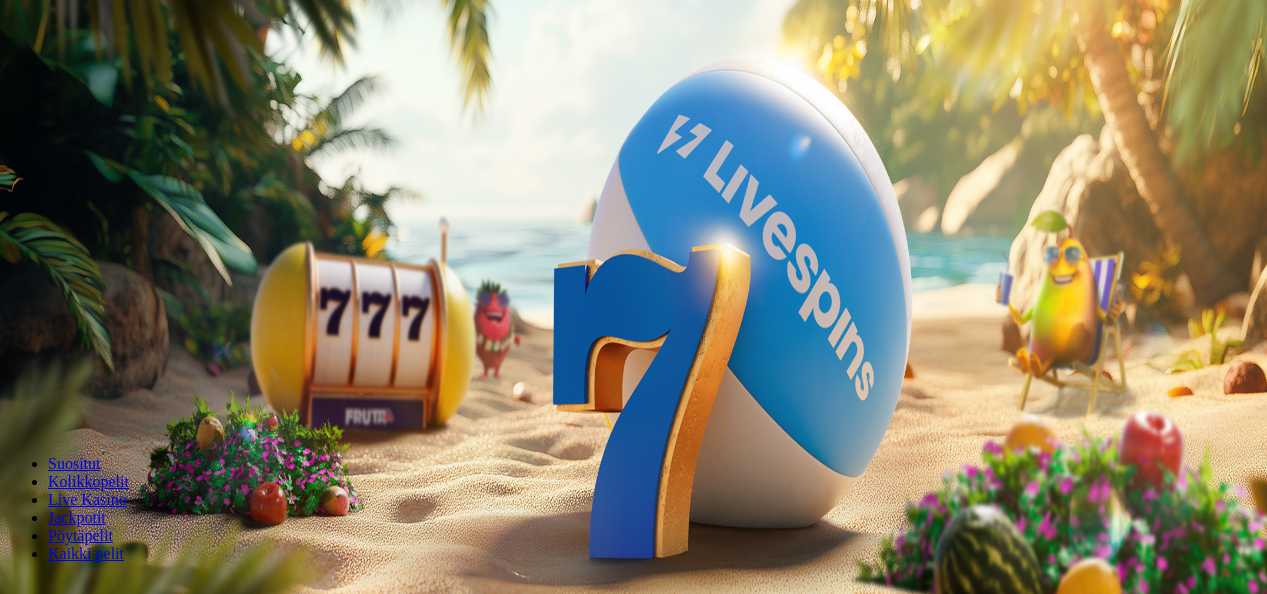 scroll, scrollTop: 0, scrollLeft: 0, axis: both 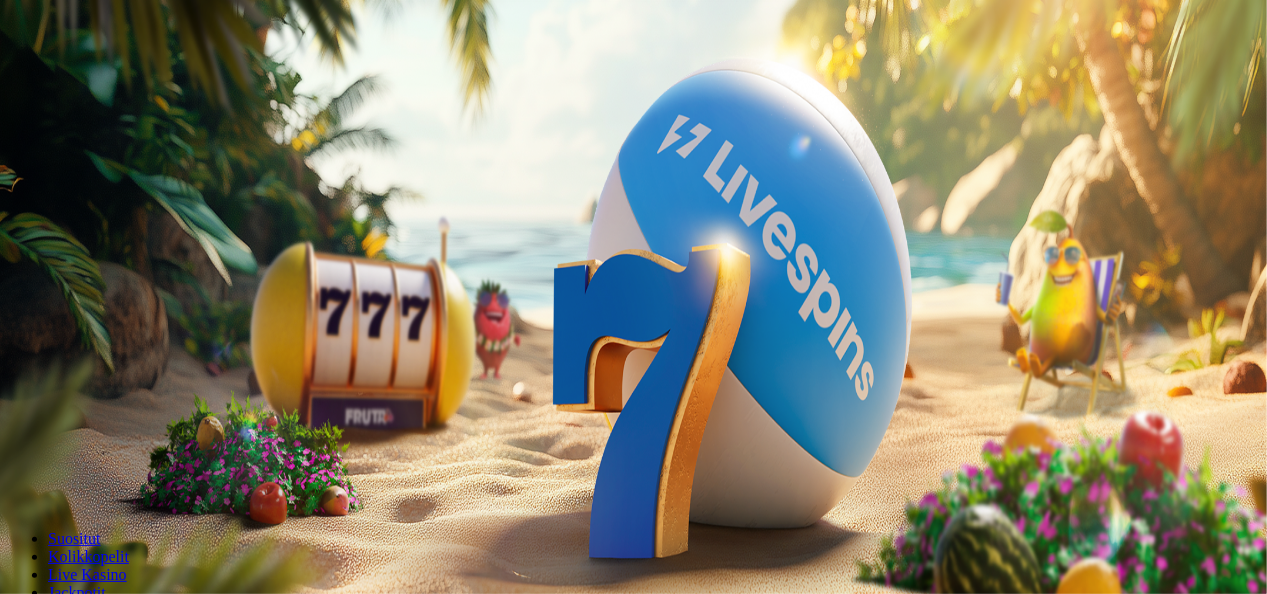 click on "Ymmärrän" at bounding box center [151, 5176] 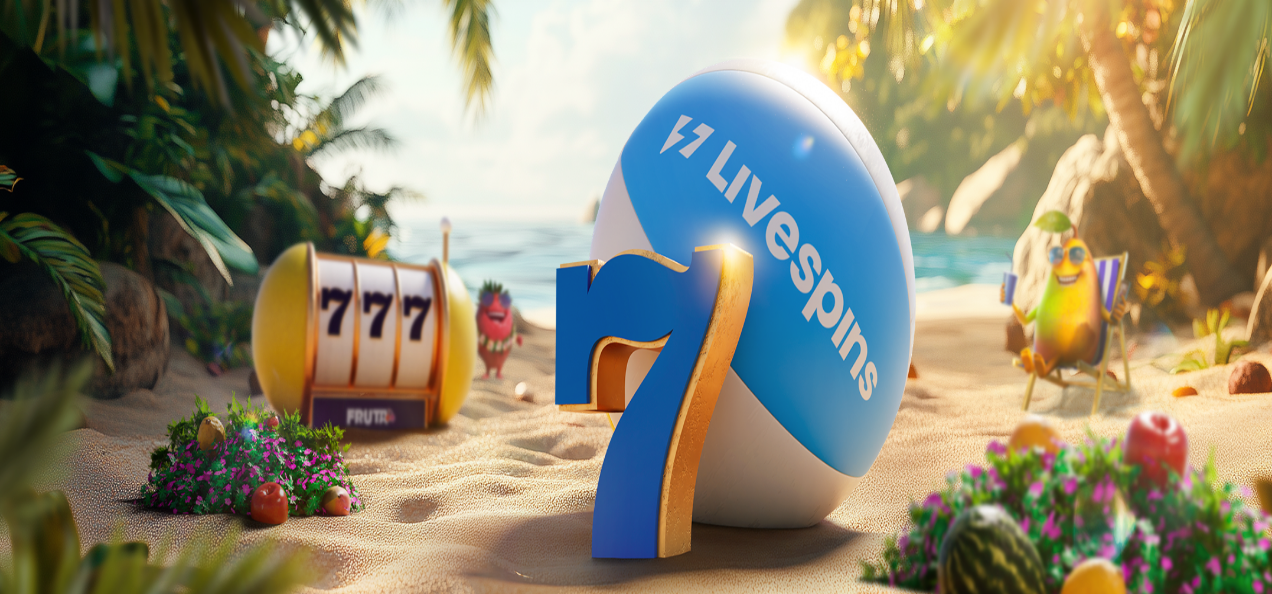 click at bounding box center [636, 448] 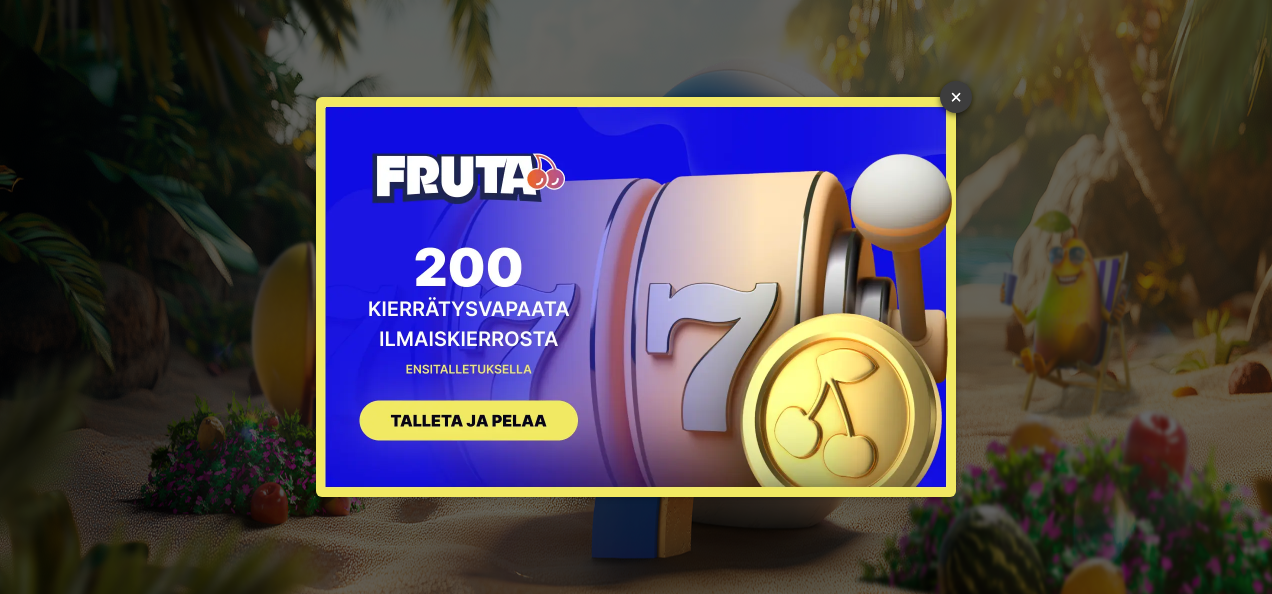 click on "×" at bounding box center [956, 97] 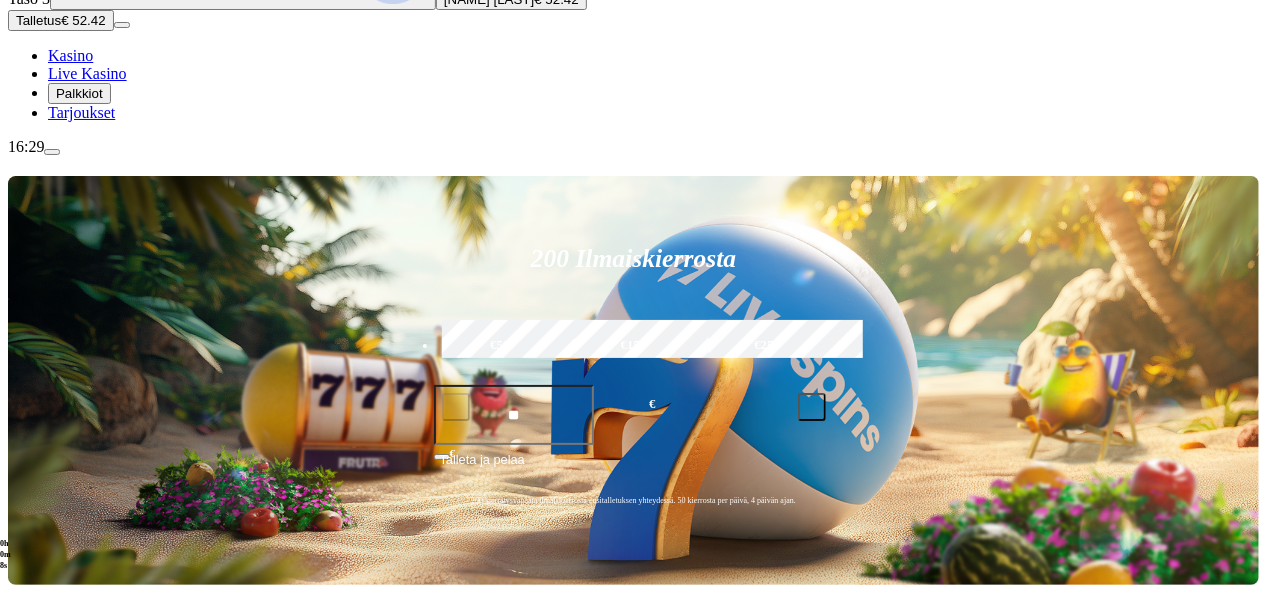scroll, scrollTop: 220, scrollLeft: 0, axis: vertical 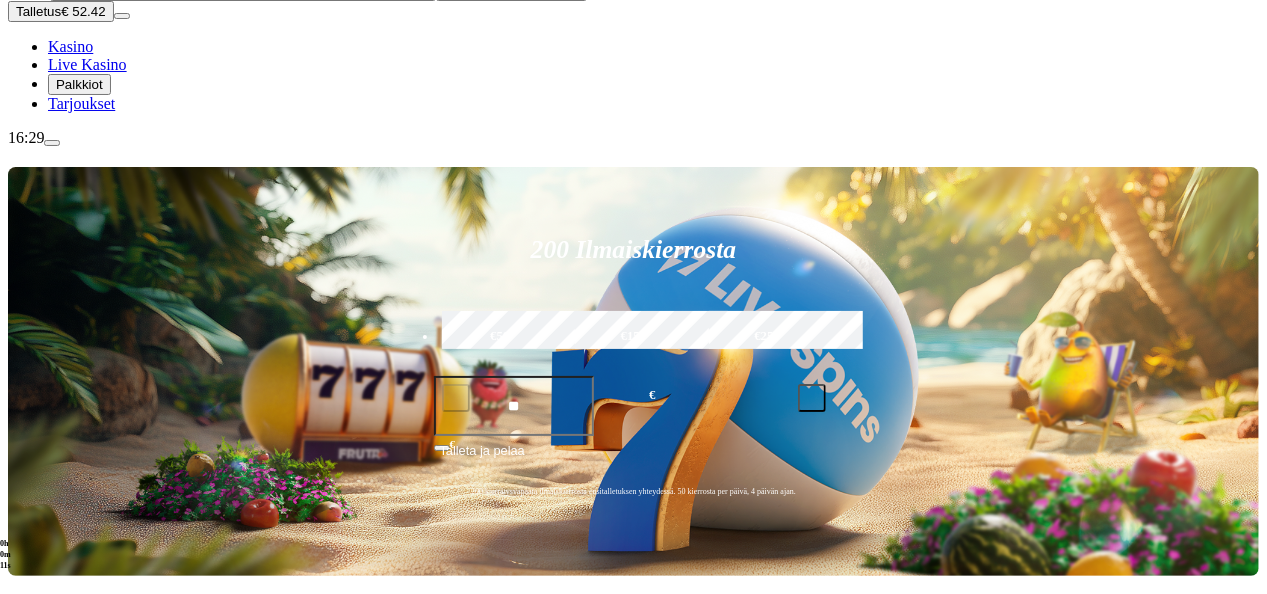 click on "Kolikkopelit" at bounding box center [109, 656] 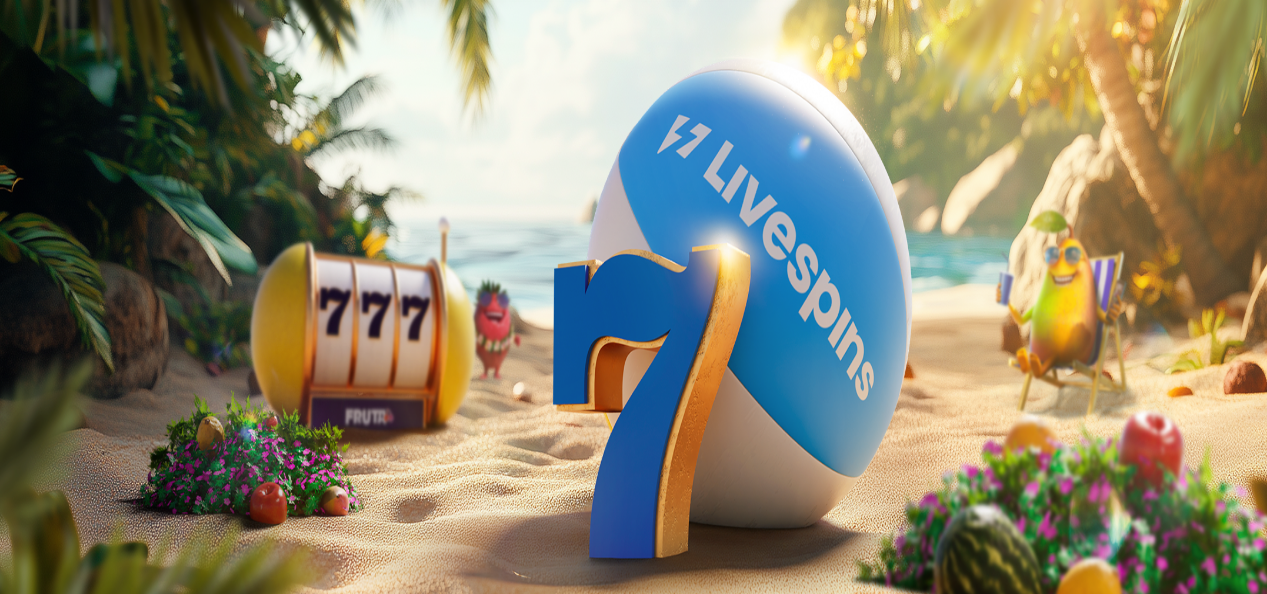 scroll, scrollTop: 0, scrollLeft: 0, axis: both 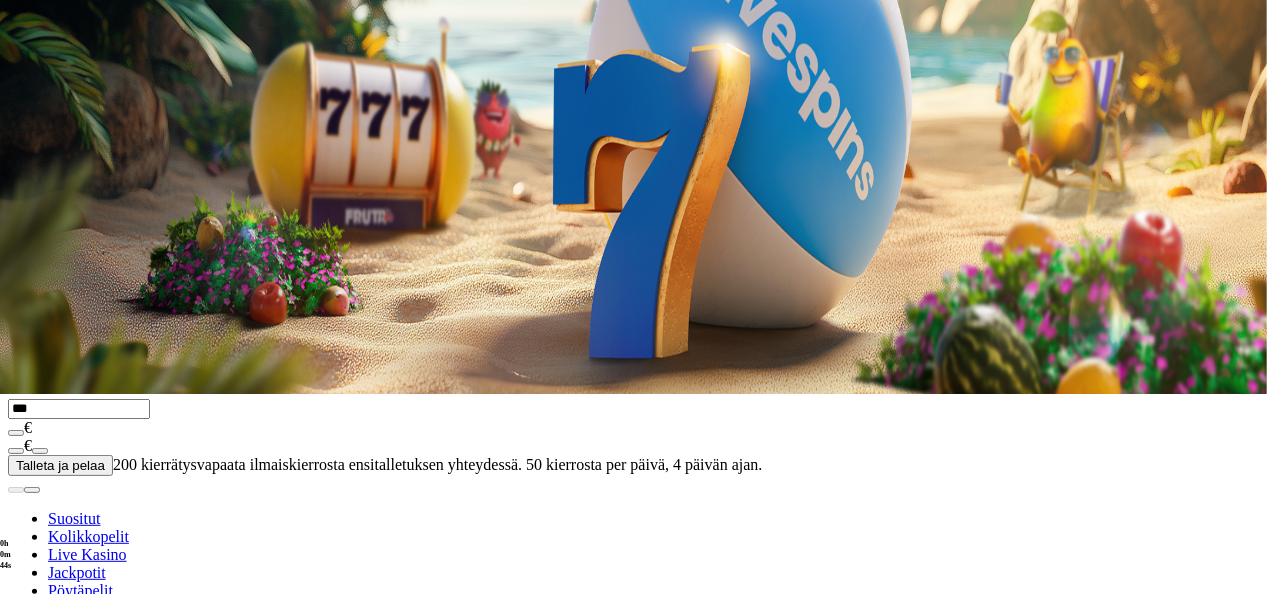 click on "Pelaa nyt" at bounding box center [77, 1079] 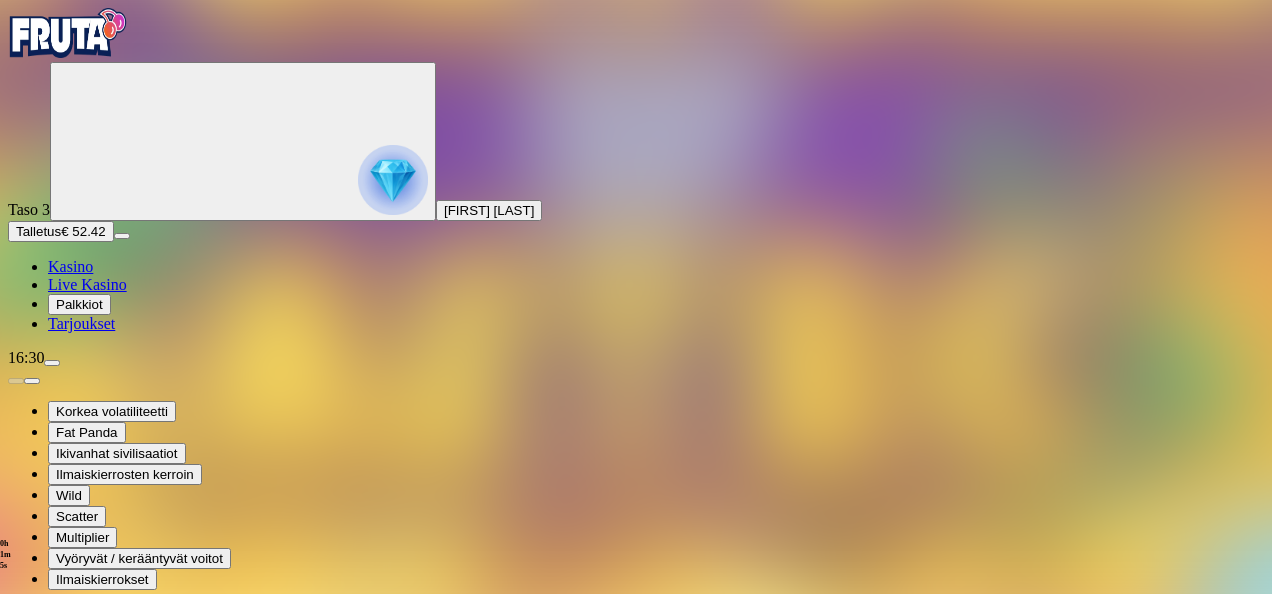 click on "0h 1m 5s Talletus Kokonaissaldo € 52.42 Kotiutus € 52.42 Bonukset € 0.00 Talletus Aulaan" at bounding box center [636, 802] 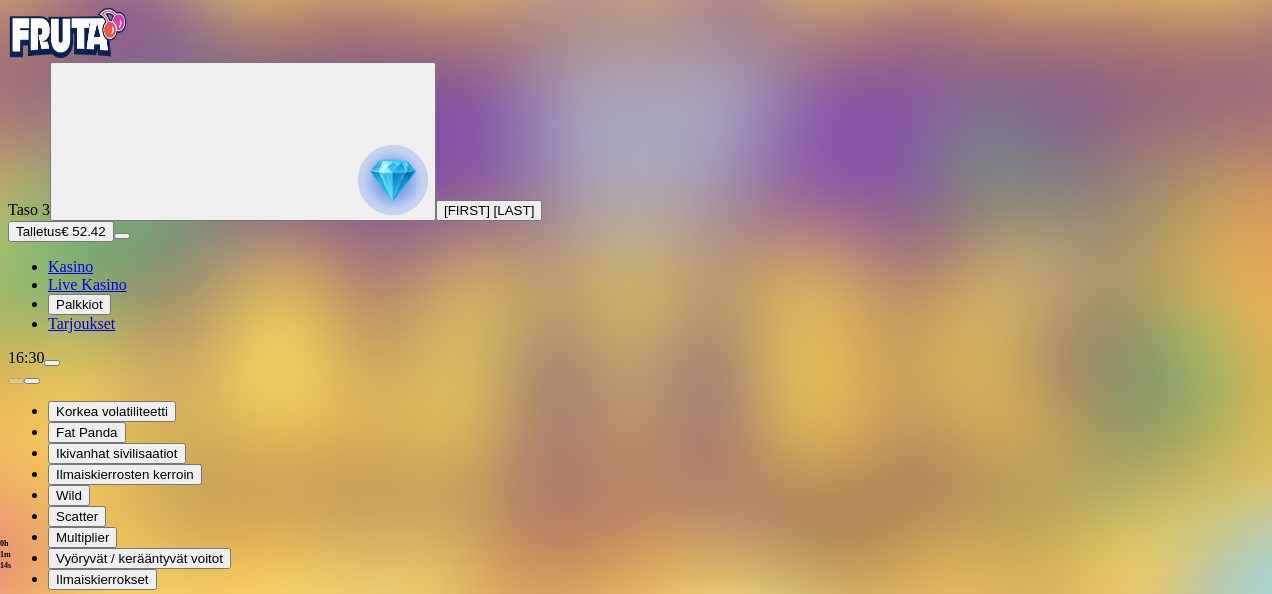 click on "0h 1m 14s Talletus Kokonaissaldo € 52.42 Kotiutus € 52.42 Bonukset € 0.00 Talletus Aulaan" at bounding box center [636, 802] 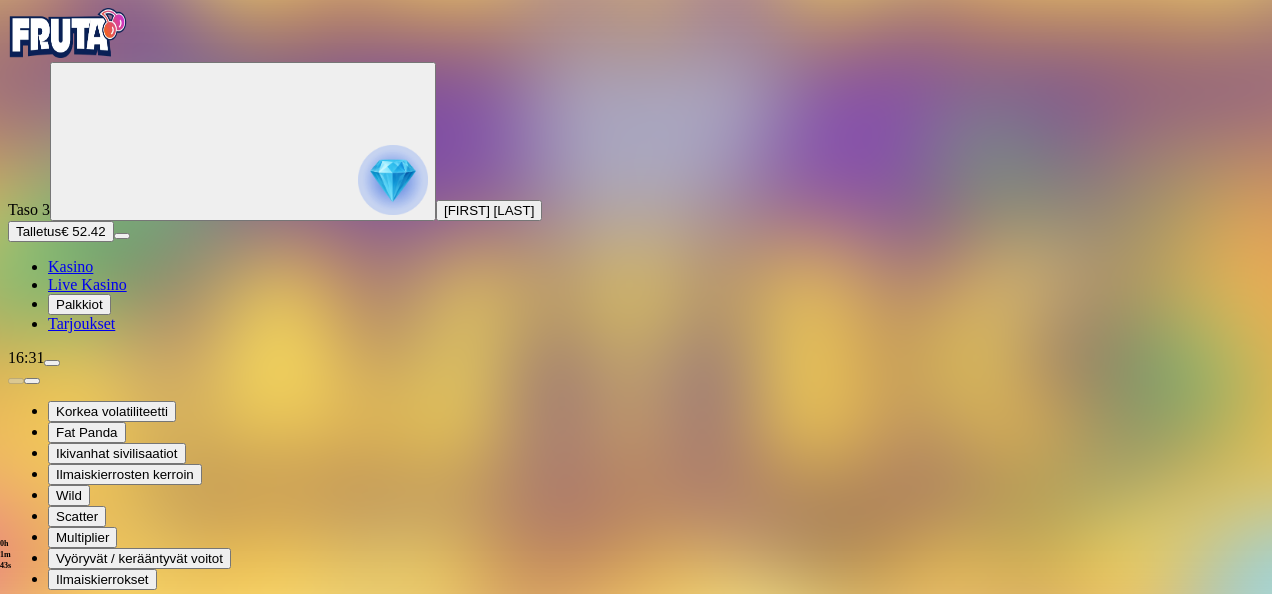 click at bounding box center [48, 799] 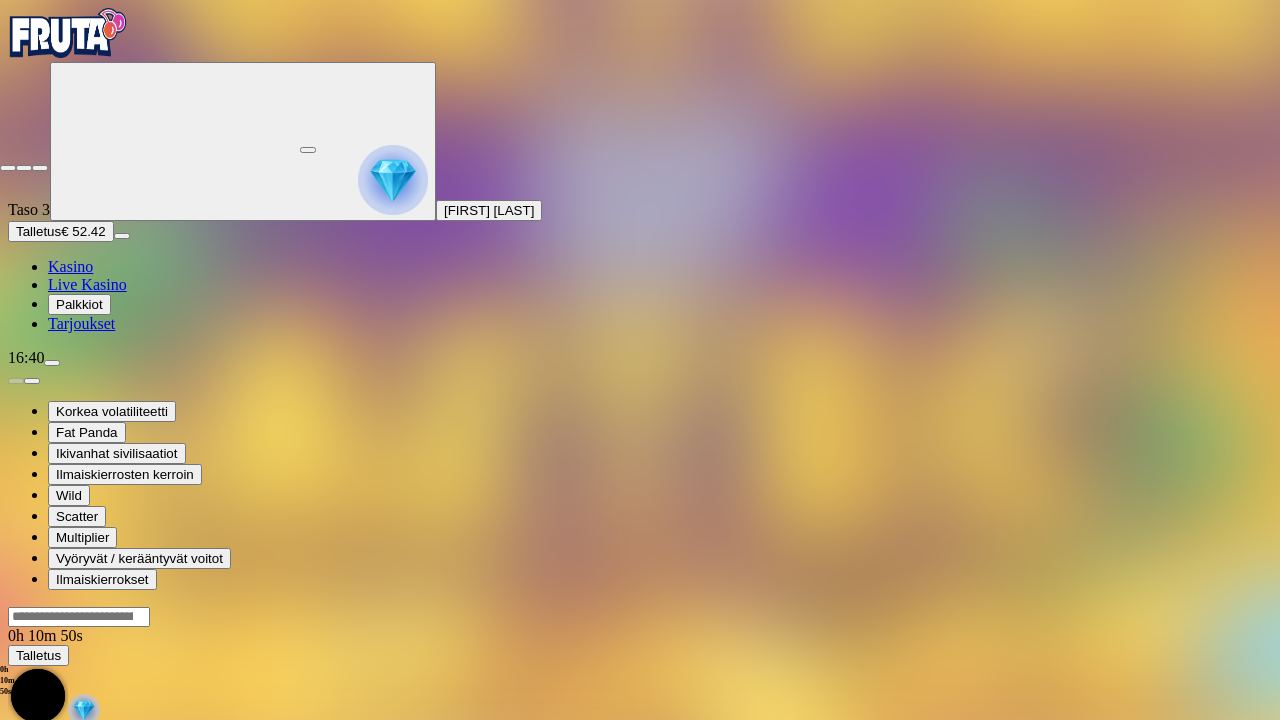 click at bounding box center (8, 168) 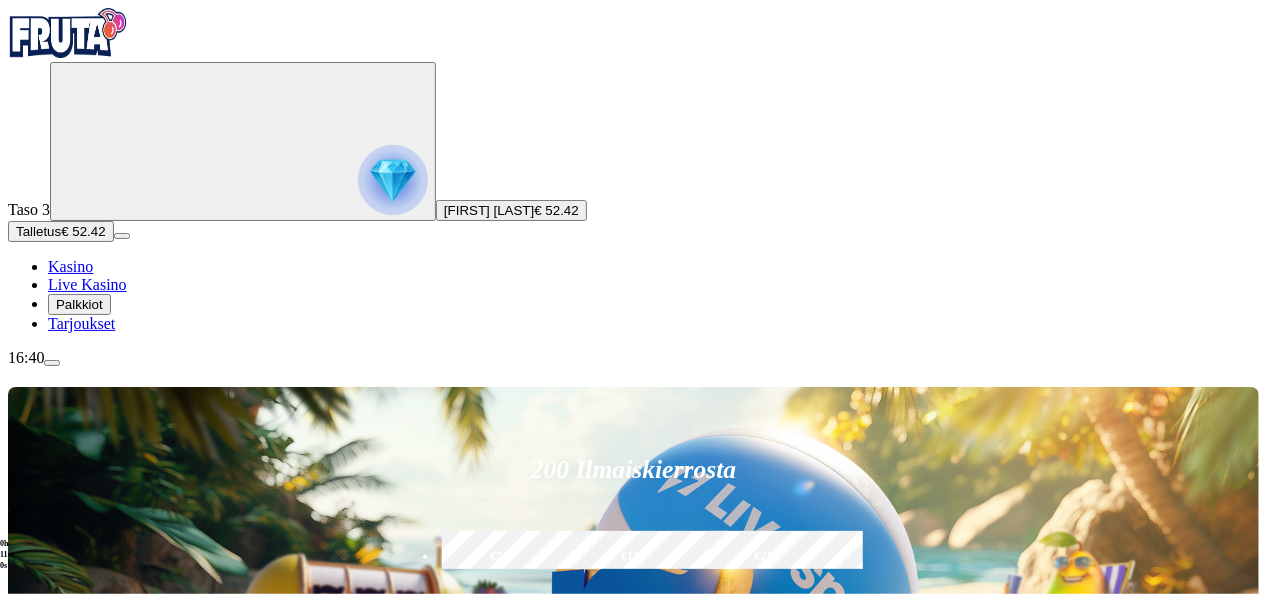 click on "€50" at bounding box center (500, 557) 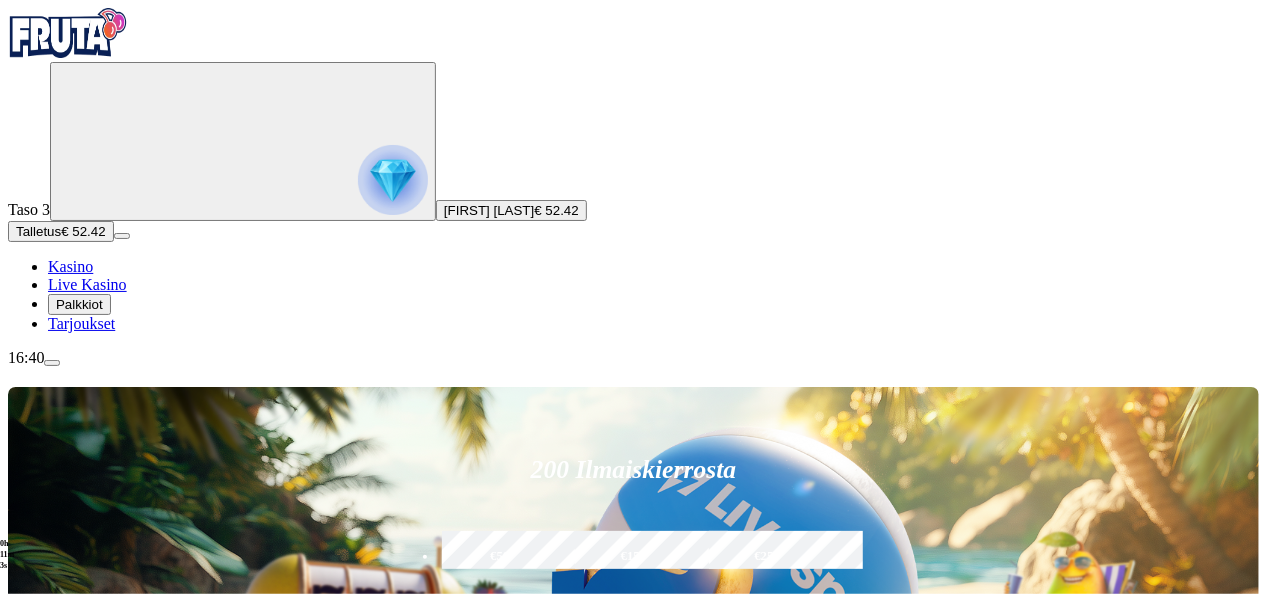 click on "Talleta ja pelaa" at bounding box center [482, 679] 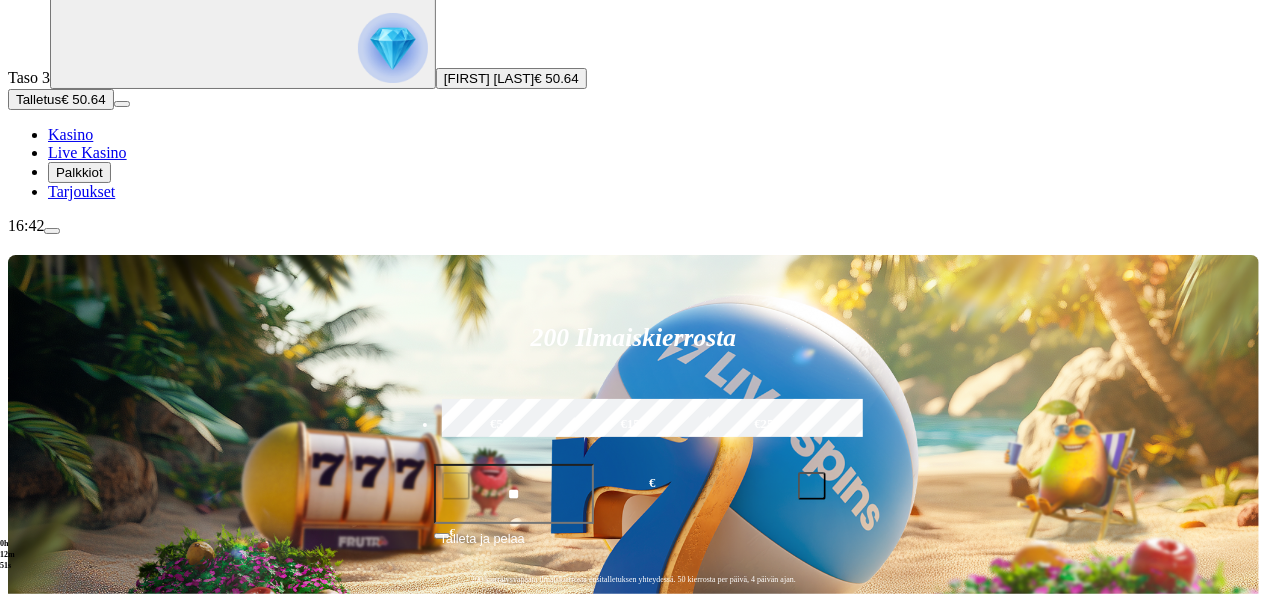 scroll, scrollTop: 121, scrollLeft: 0, axis: vertical 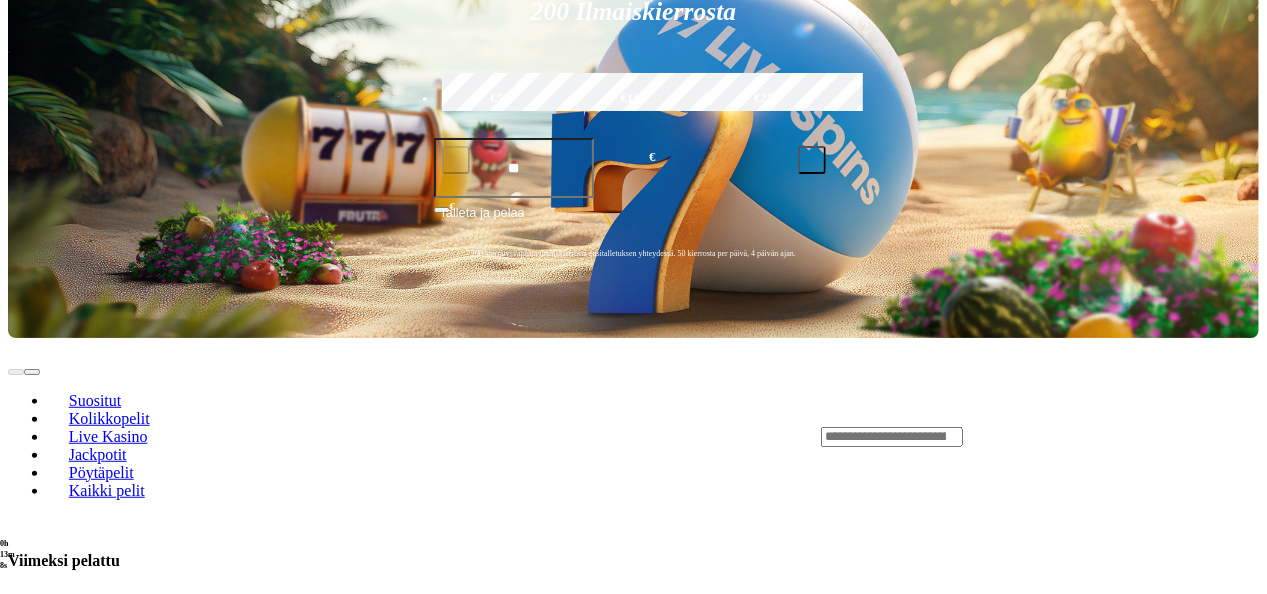 type 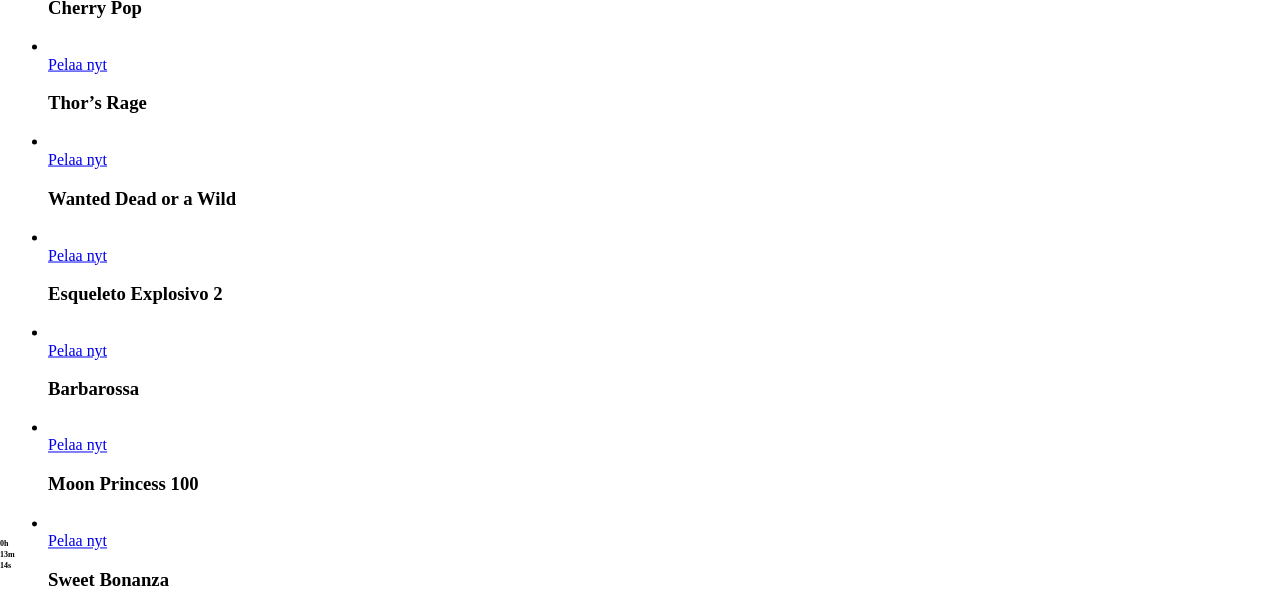 scroll, scrollTop: 1578, scrollLeft: 0, axis: vertical 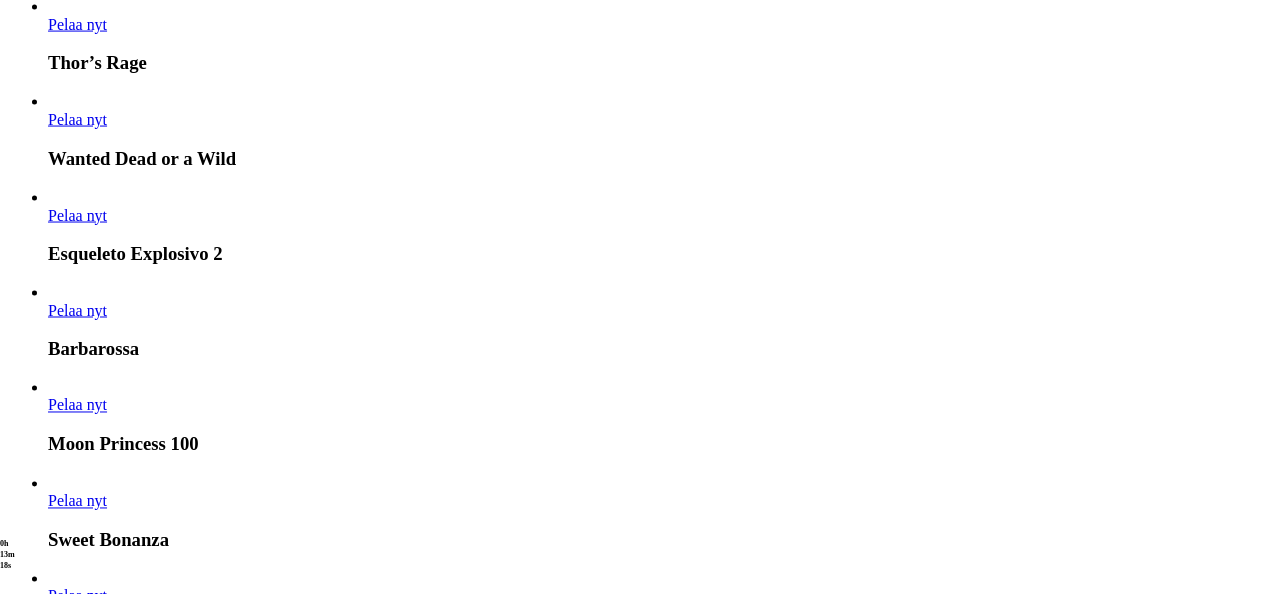 click on "Pelaa nyt" at bounding box center (77, 14801) 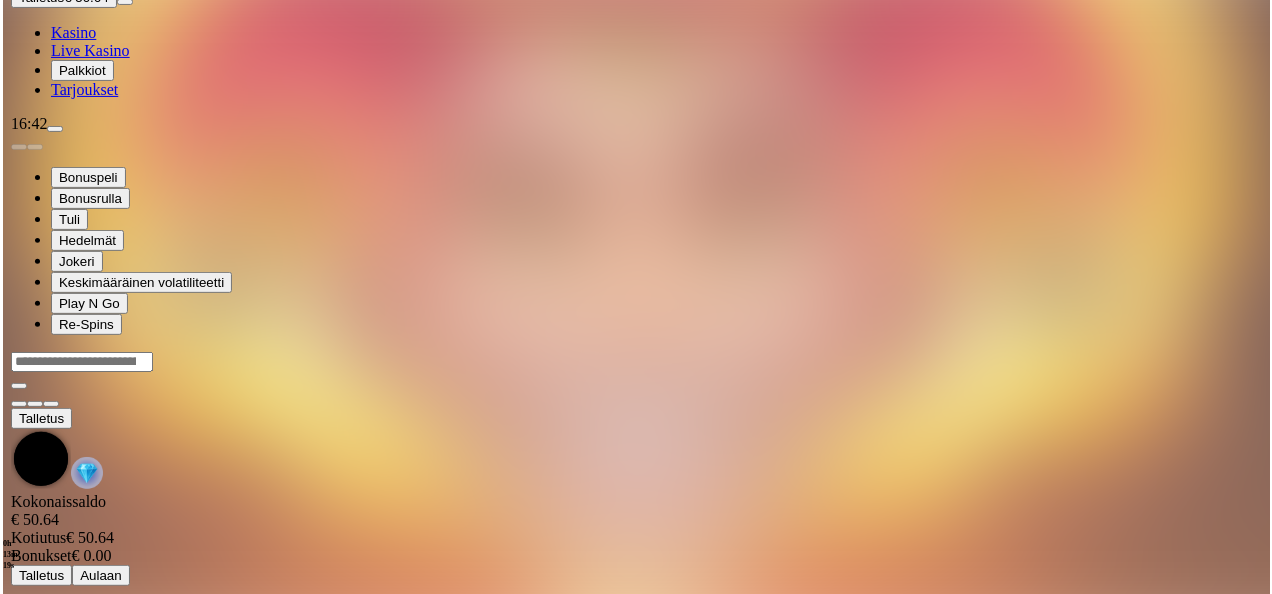 scroll, scrollTop: 0, scrollLeft: 0, axis: both 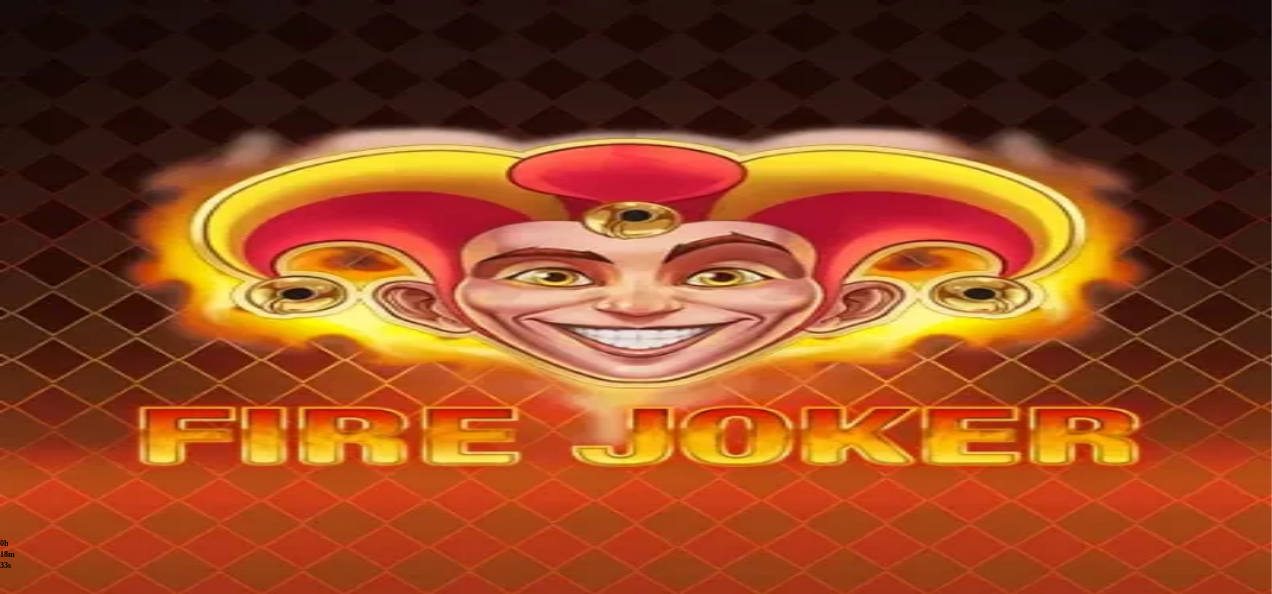 click at bounding box center (16, 778) 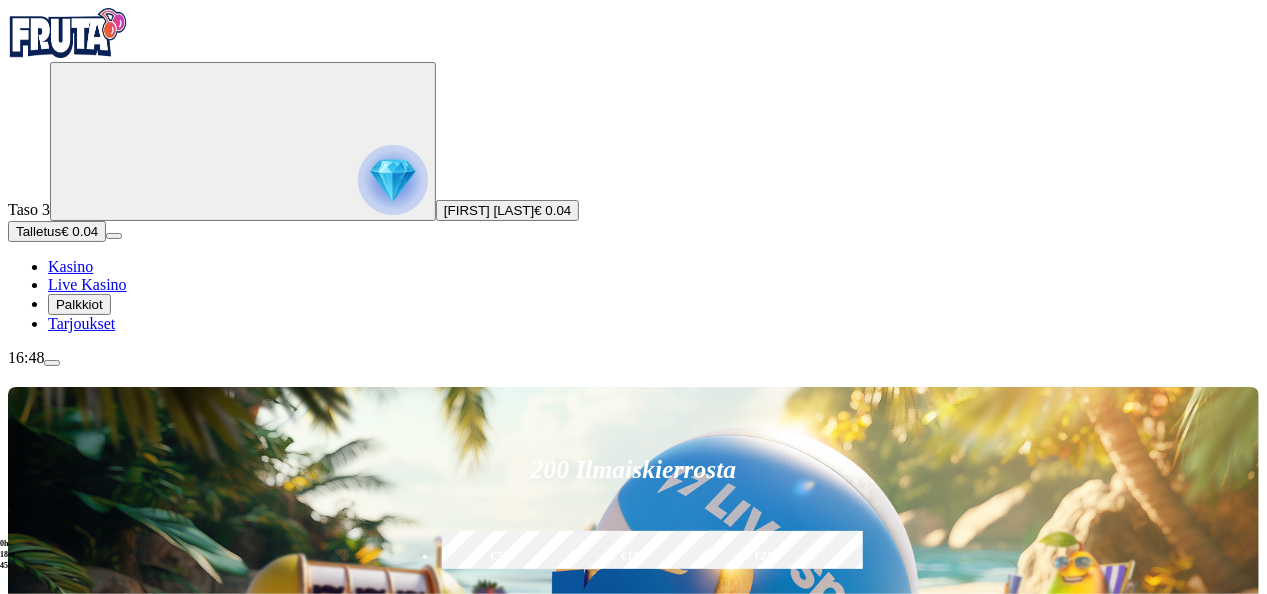 click on "Talleta ja pelaa" at bounding box center (482, 679) 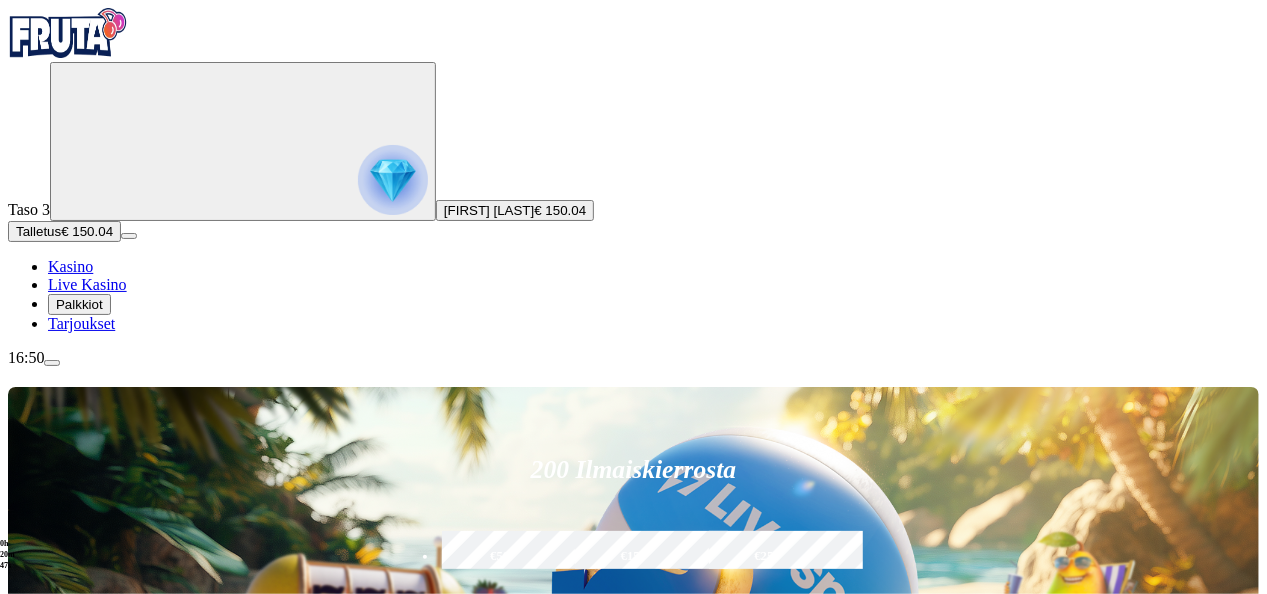 click on "Pelaa nyt" at bounding box center [77, 1113] 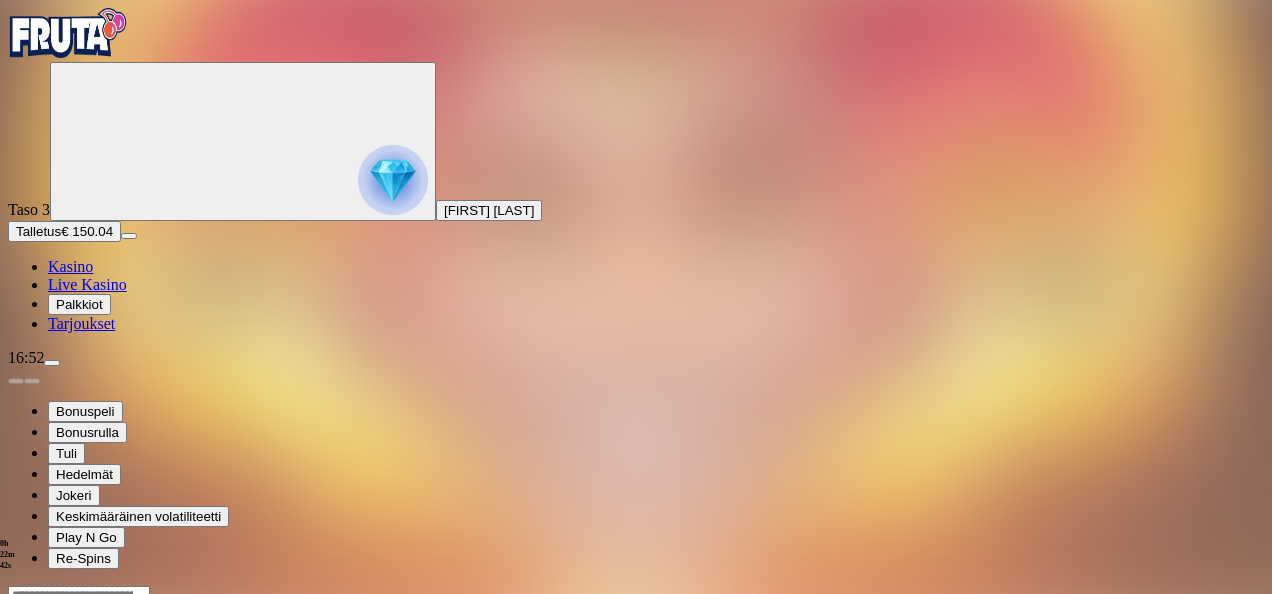 click at bounding box center [16, 778] 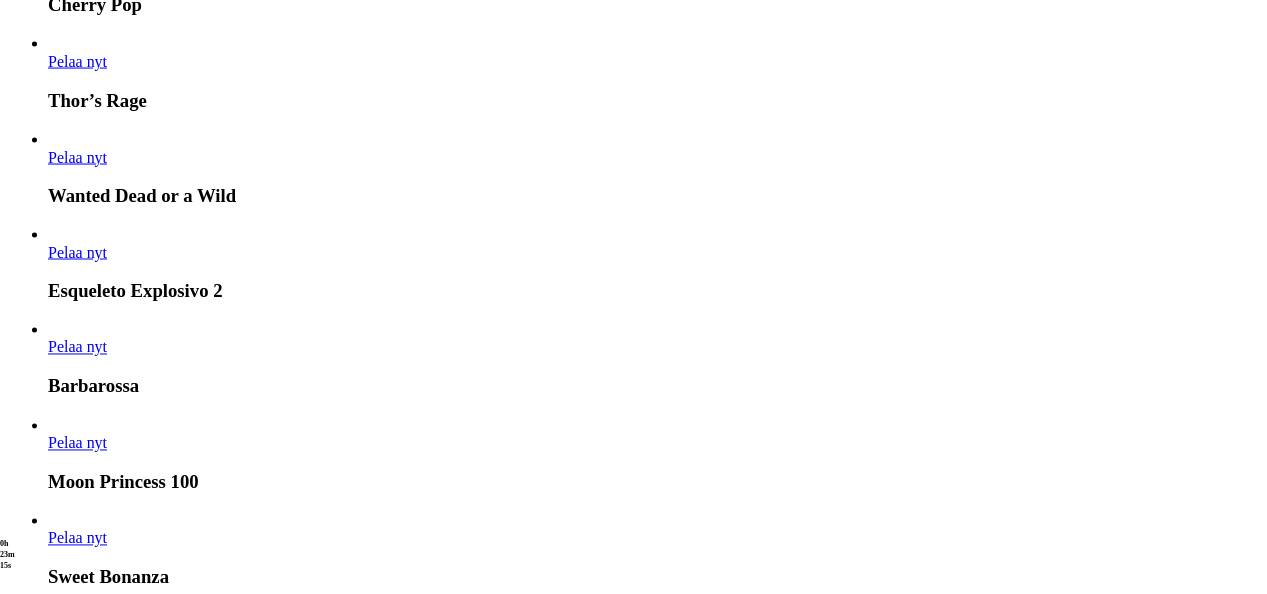 scroll, scrollTop: 1640, scrollLeft: 0, axis: vertical 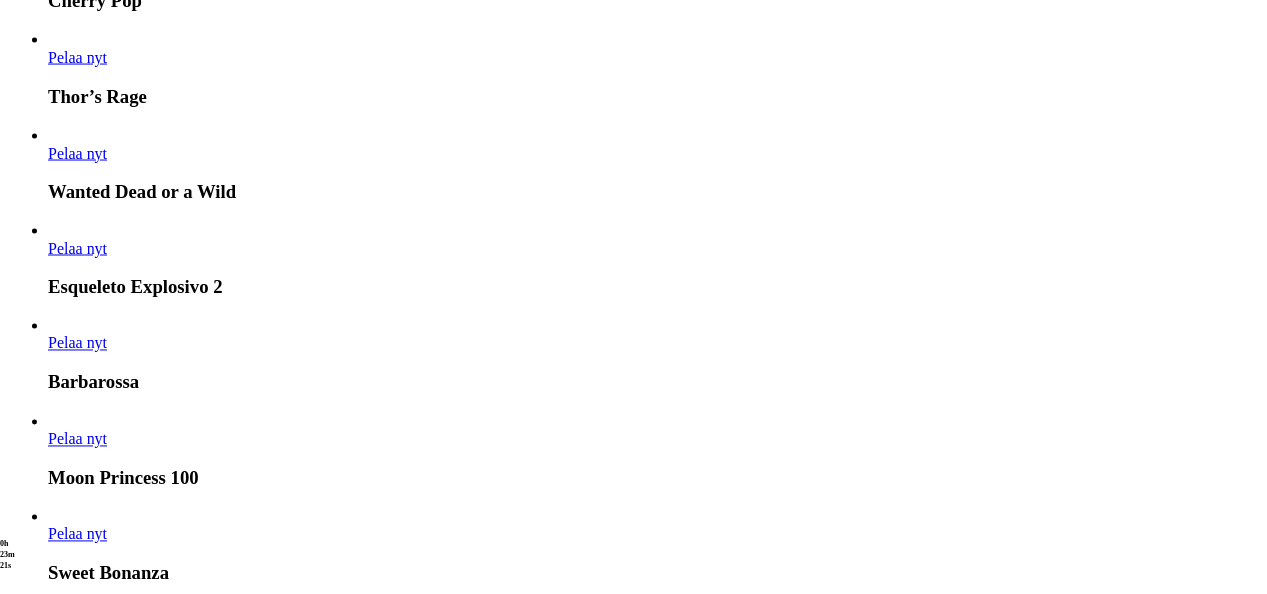 click on "Pelaa nyt" at bounding box center [77, 14739] 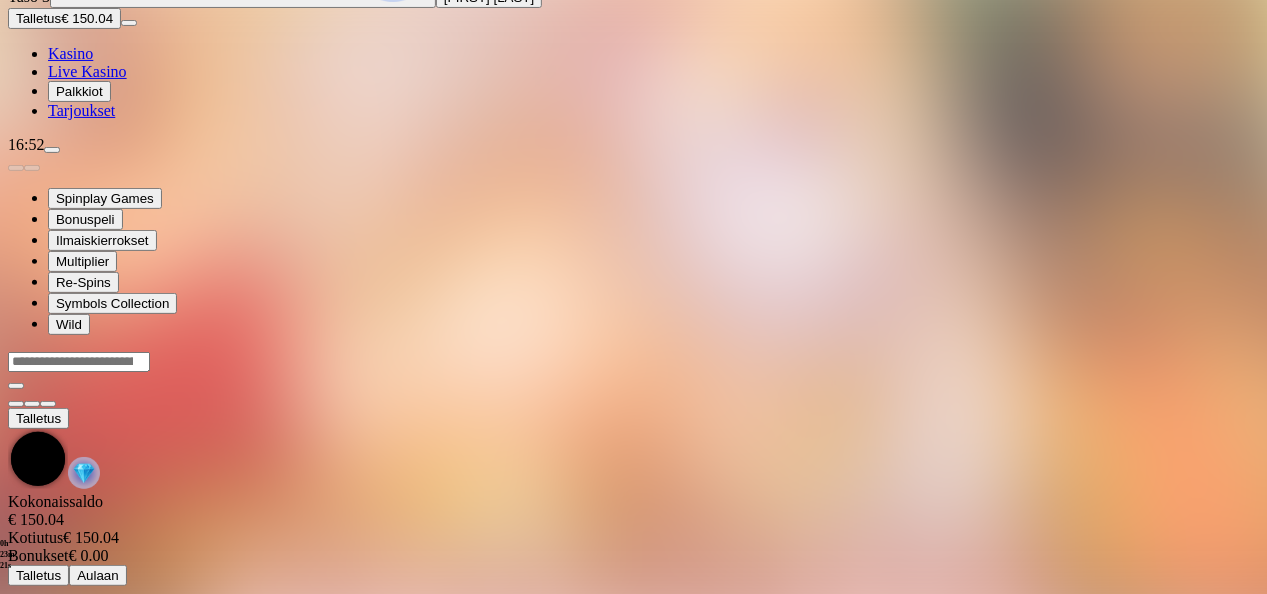 scroll, scrollTop: 0, scrollLeft: 0, axis: both 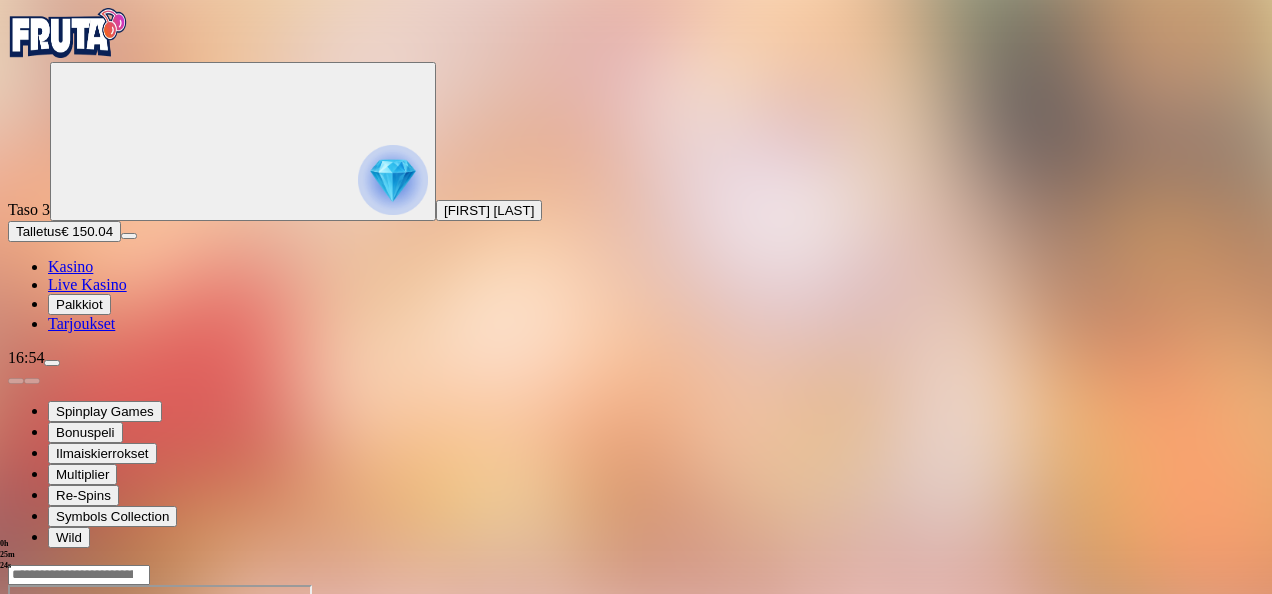click at bounding box center (16, 757) 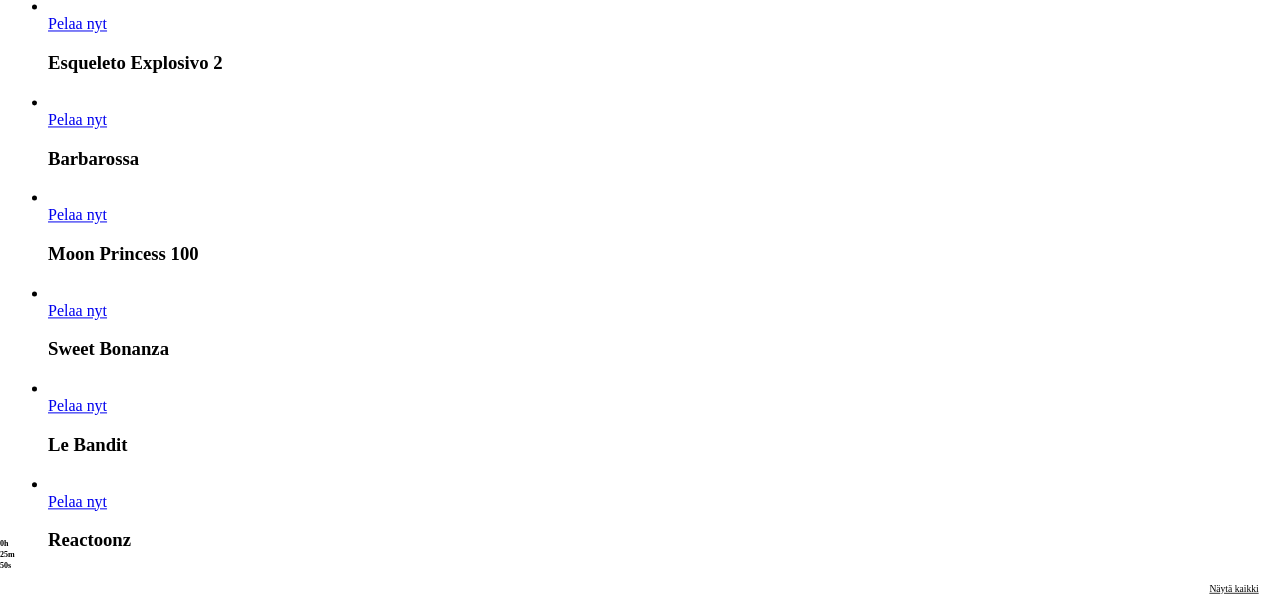 scroll, scrollTop: 2000, scrollLeft: 0, axis: vertical 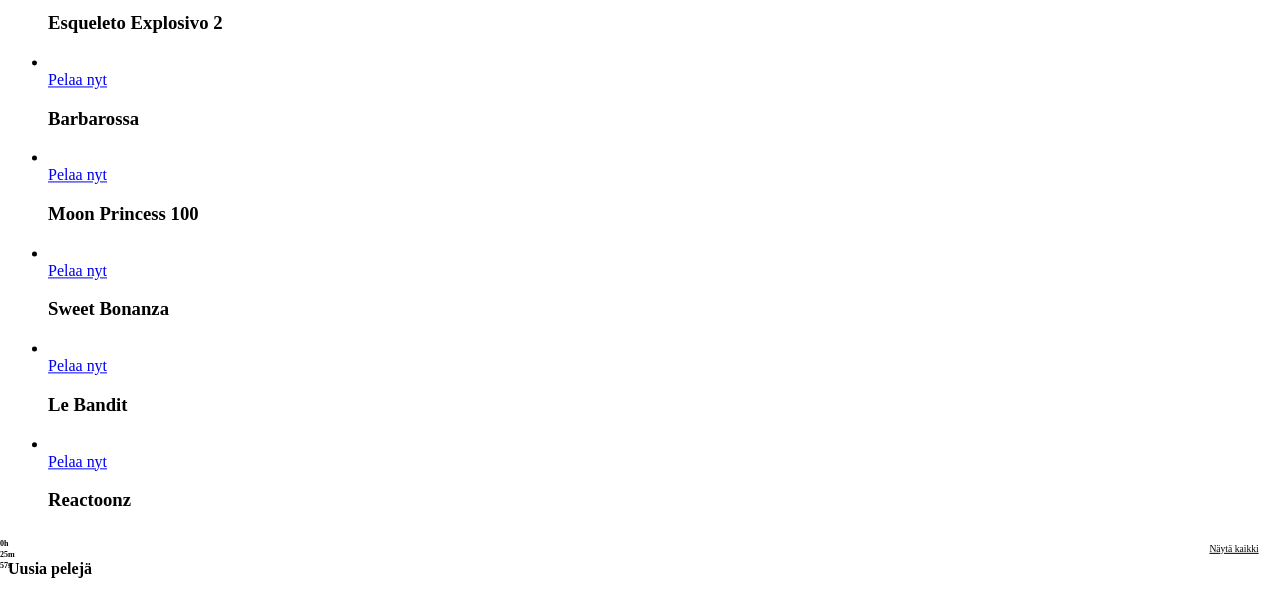 click on "Pelaa nyt" at bounding box center (77, 15858) 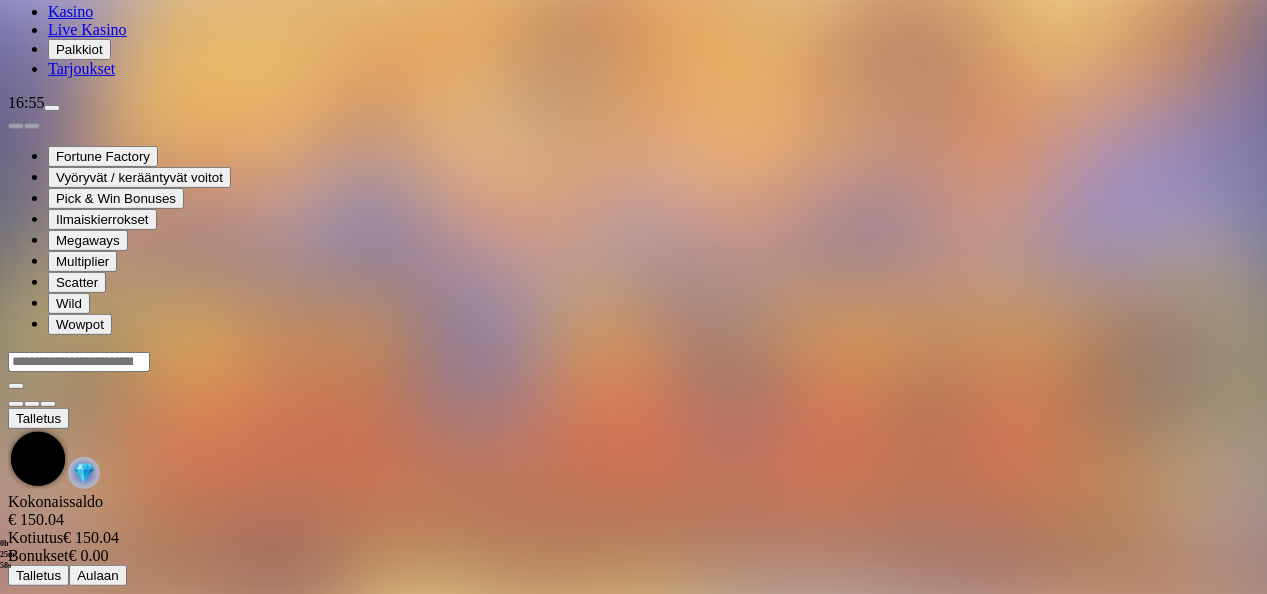 scroll, scrollTop: 0, scrollLeft: 0, axis: both 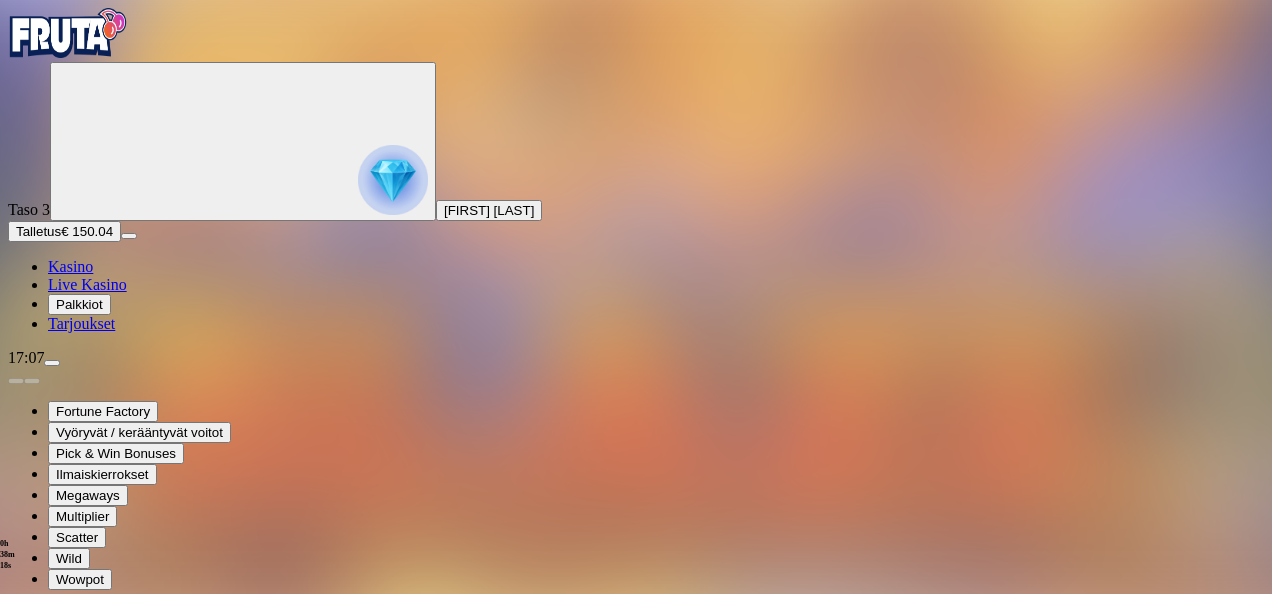 click at bounding box center [16, 799] 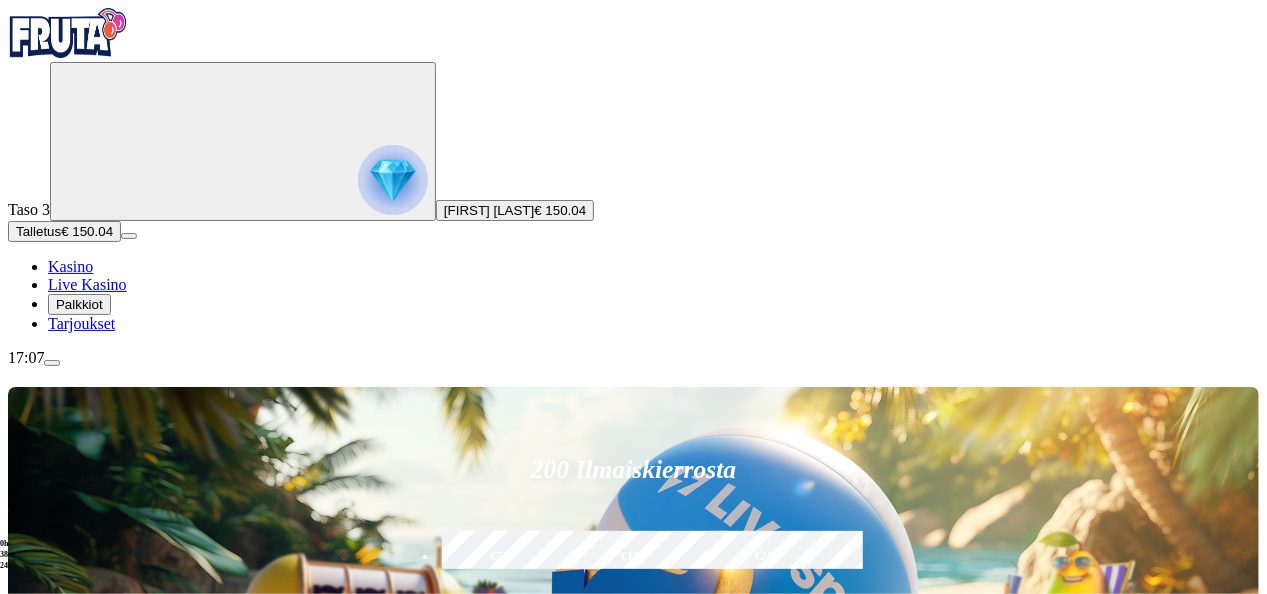click at bounding box center [456, 618] 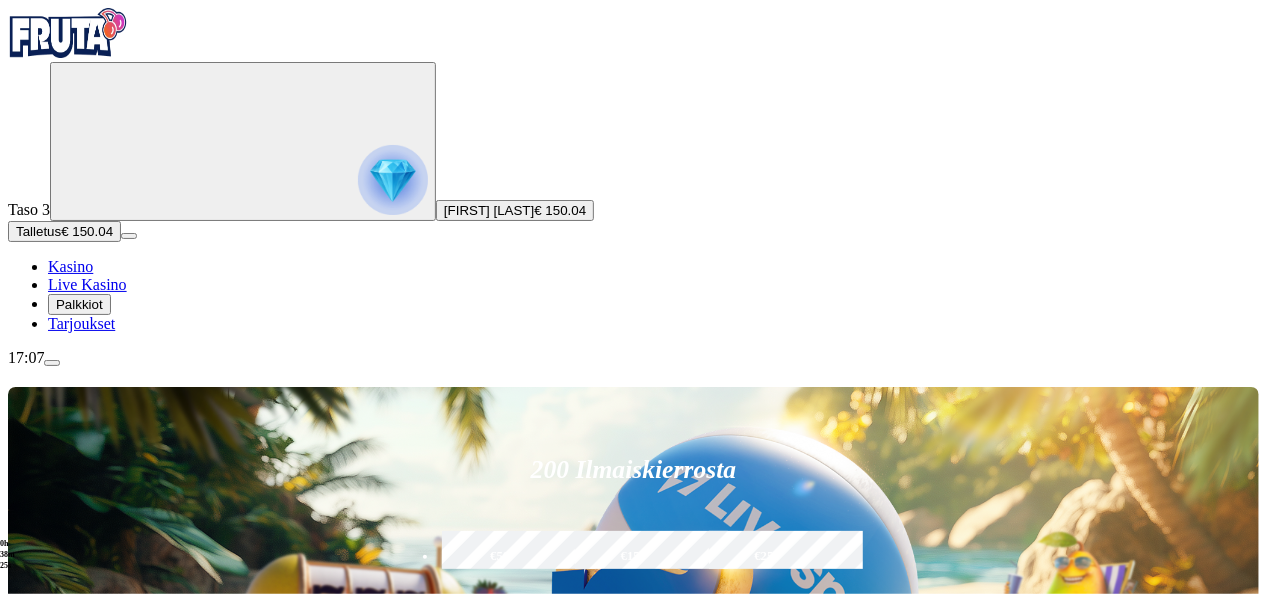 click at bounding box center [456, 618] 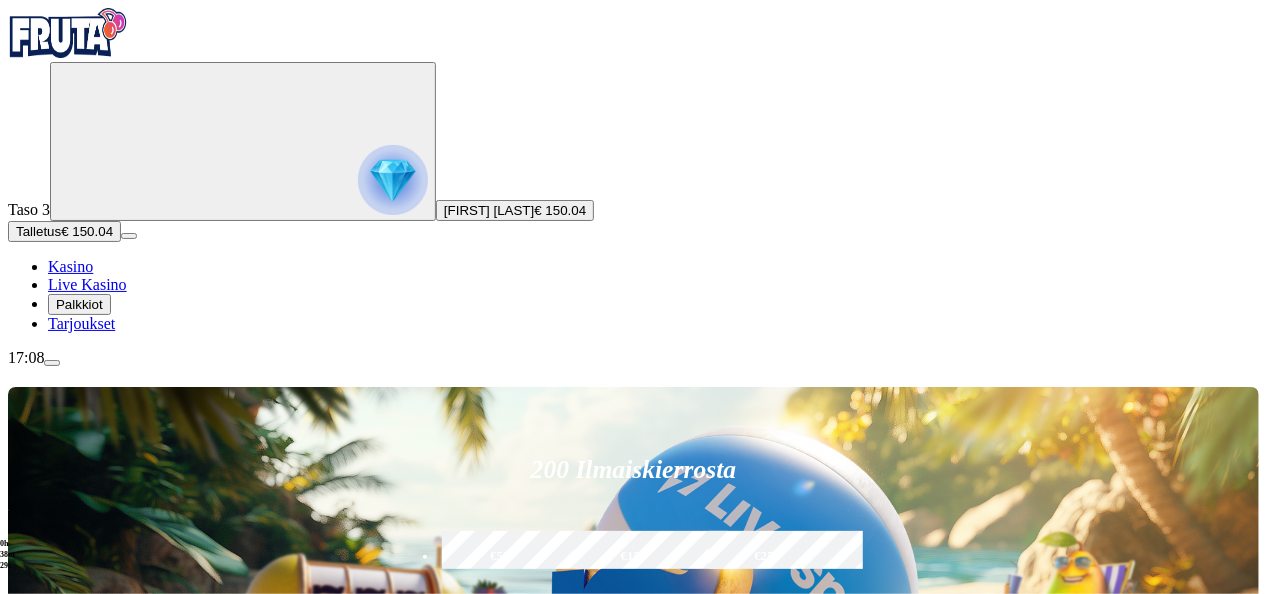 click at bounding box center [456, 618] 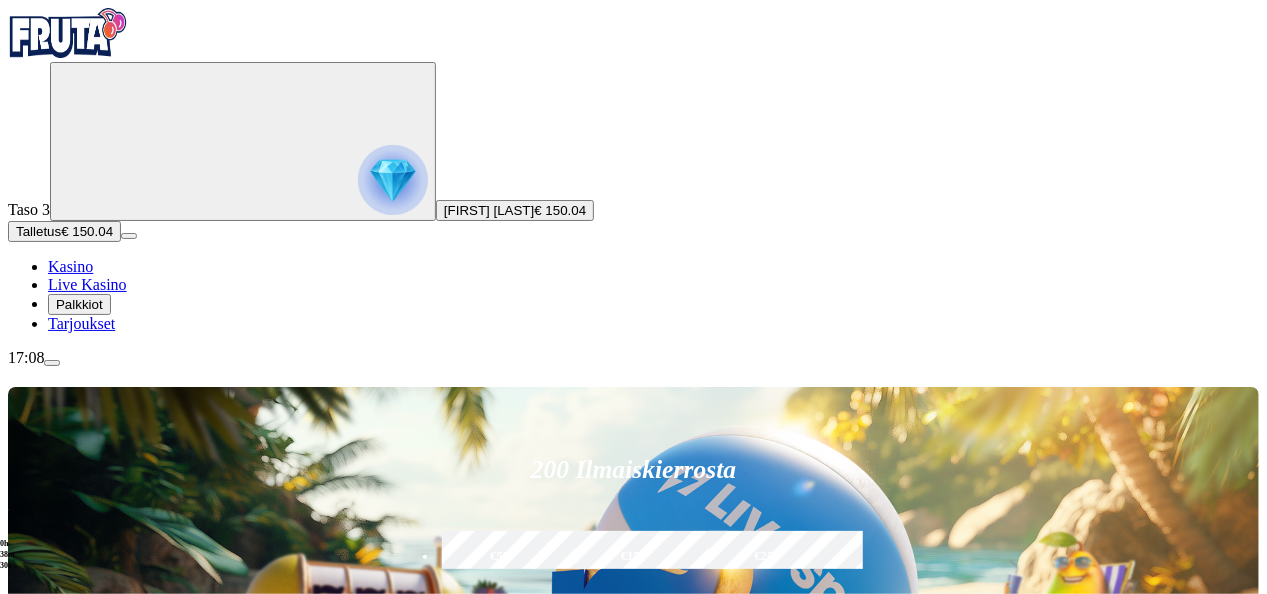 click at bounding box center (456, 618) 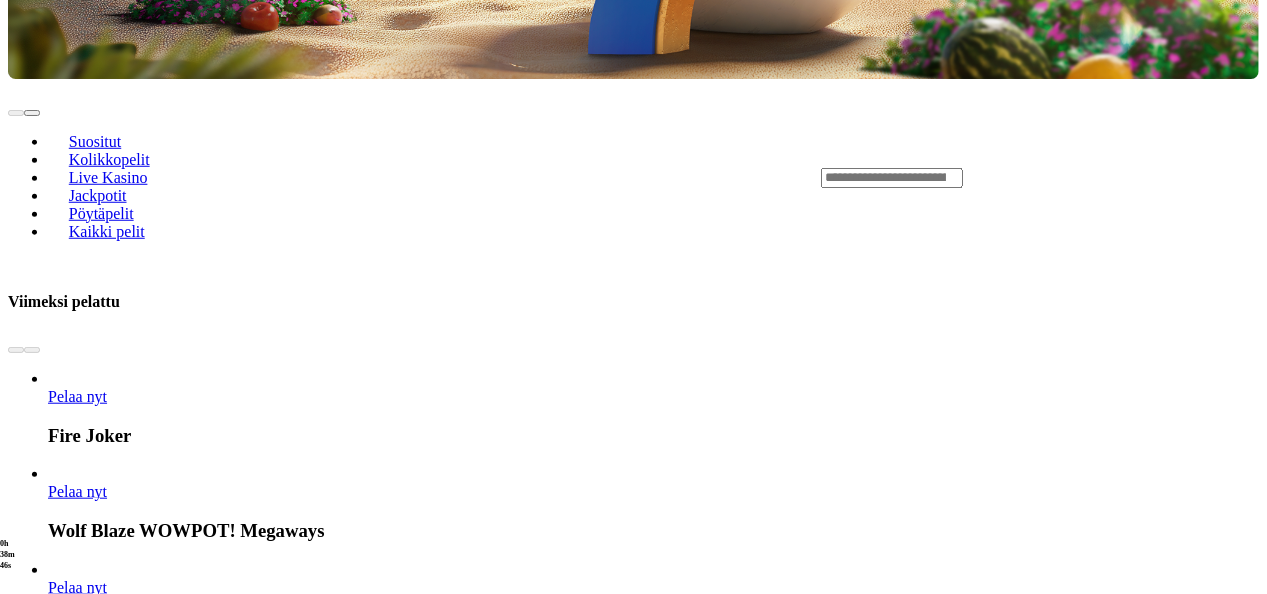 scroll, scrollTop: 720, scrollLeft: 0, axis: vertical 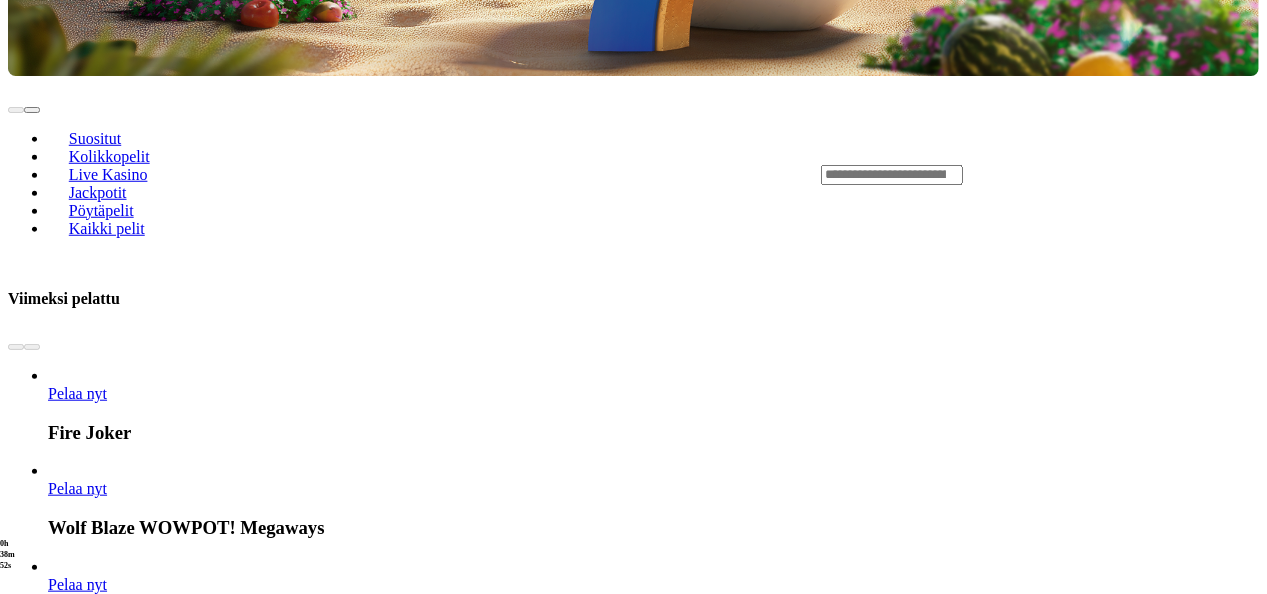 click on "Pelaa nyt" at bounding box center (77, 2038) 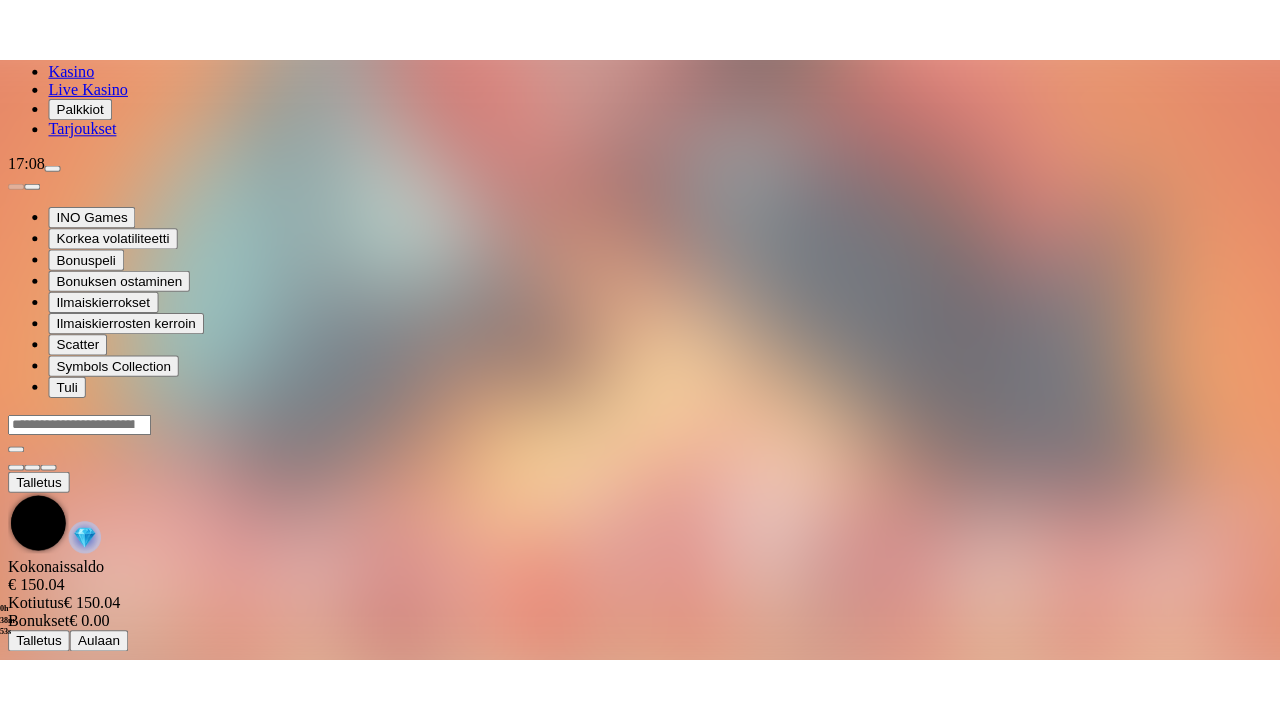 scroll, scrollTop: 0, scrollLeft: 0, axis: both 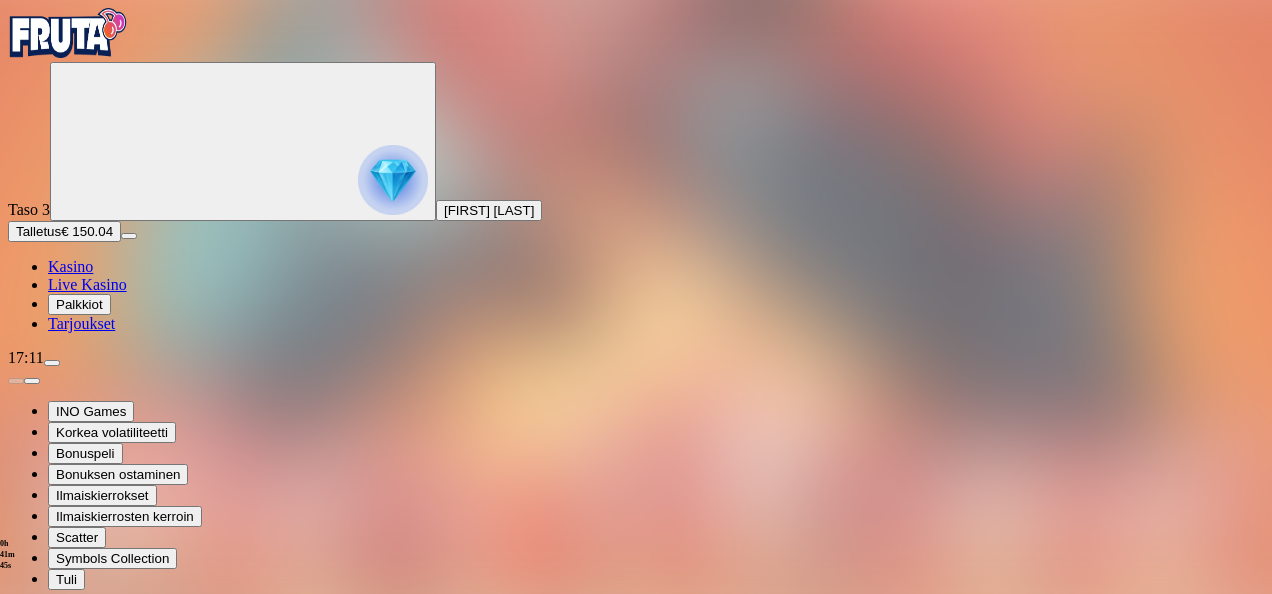 click at bounding box center [48, 799] 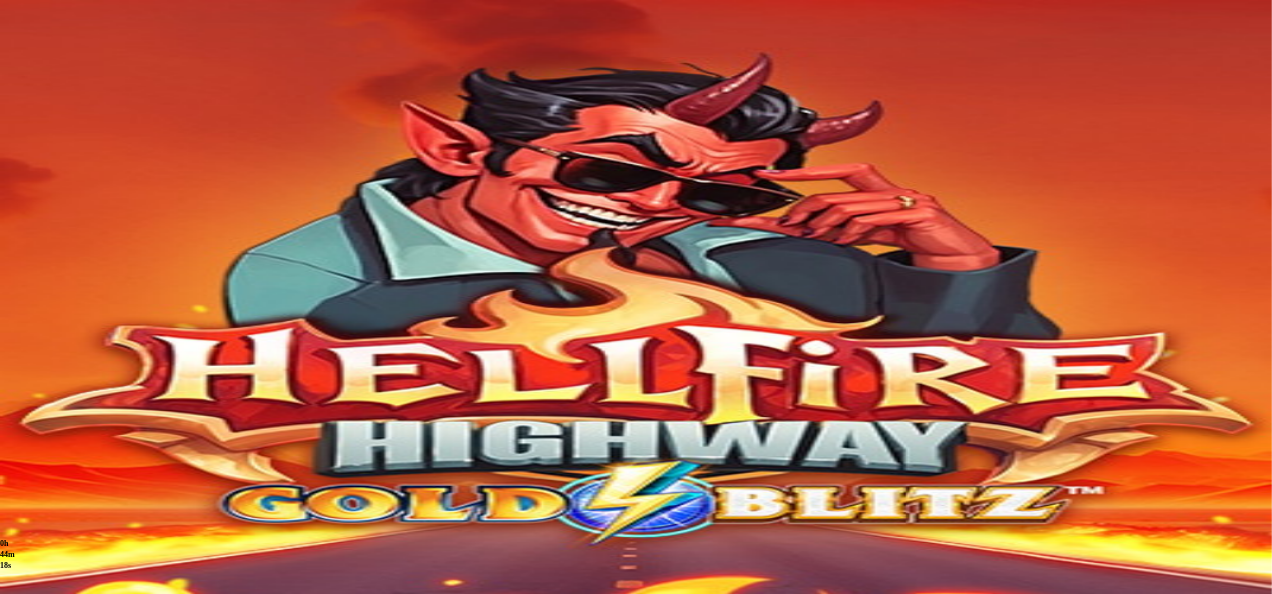 scroll, scrollTop: 0, scrollLeft: 0, axis: both 